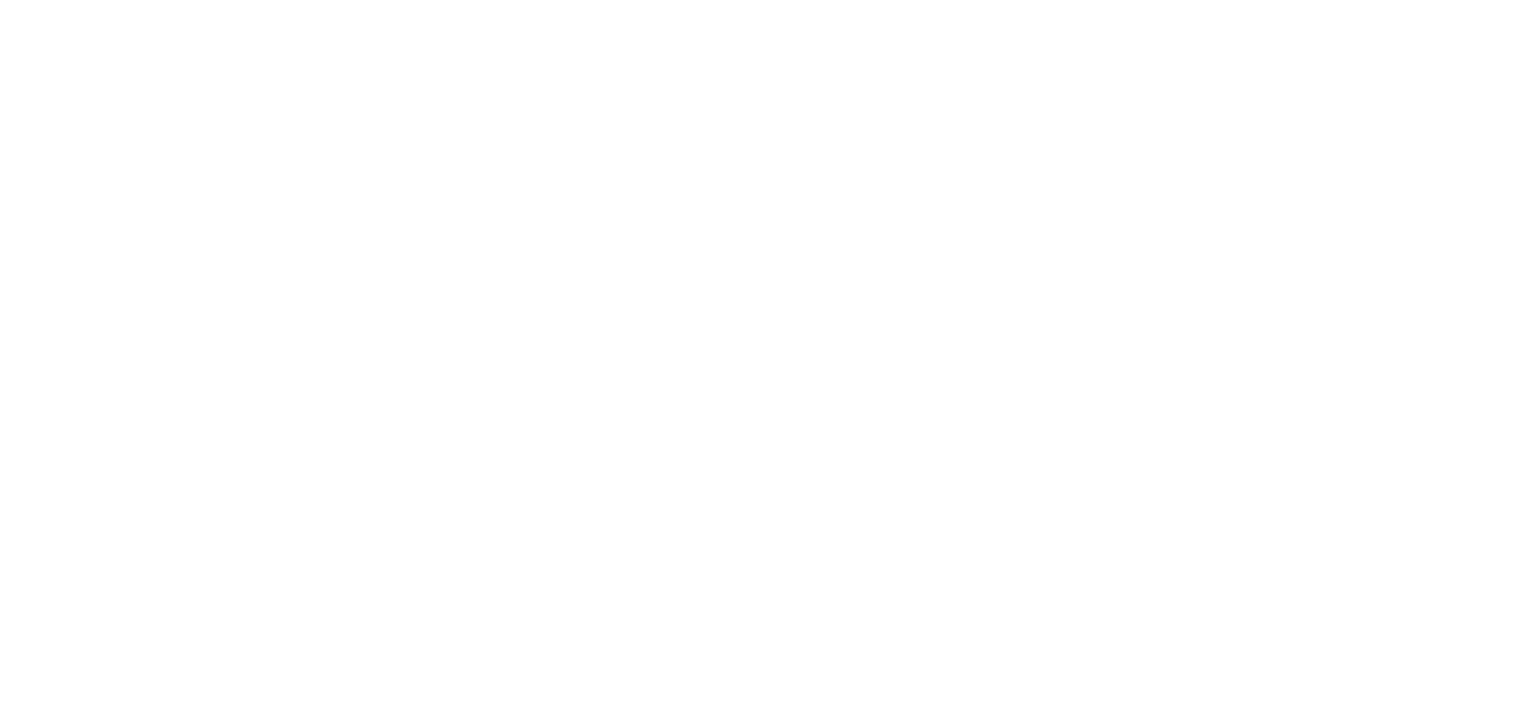 scroll, scrollTop: 0, scrollLeft: 0, axis: both 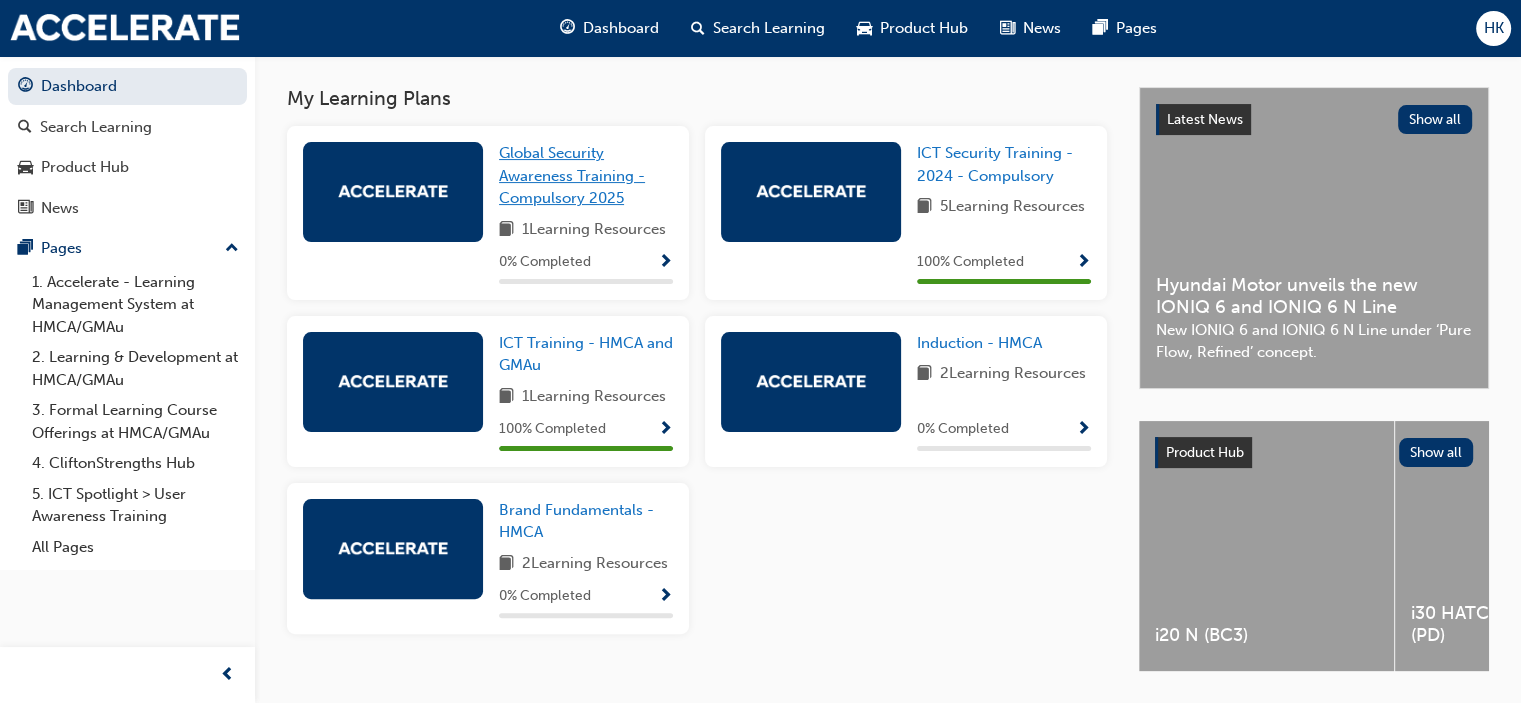 click on "Global Security Awareness Training - Compulsory 2025" at bounding box center (572, 175) 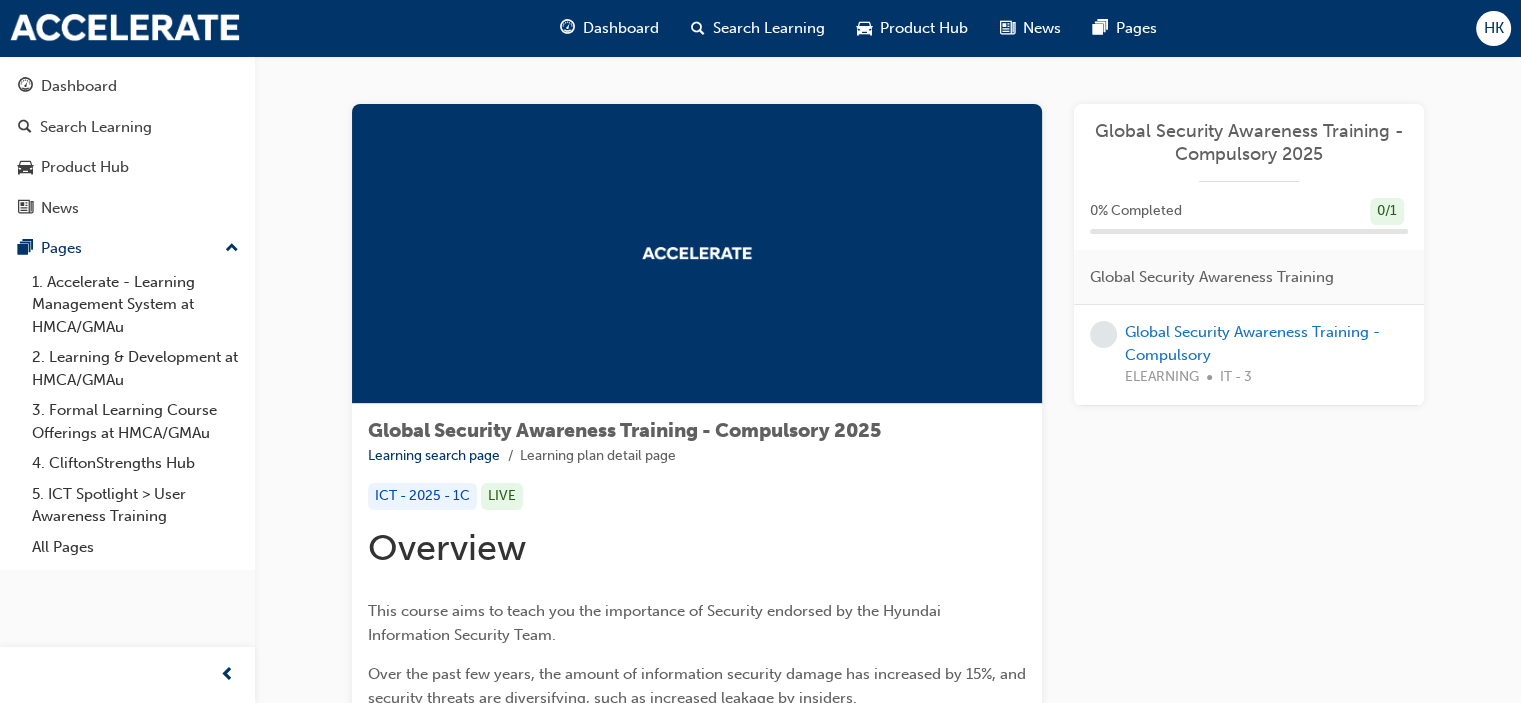 scroll, scrollTop: 100, scrollLeft: 0, axis: vertical 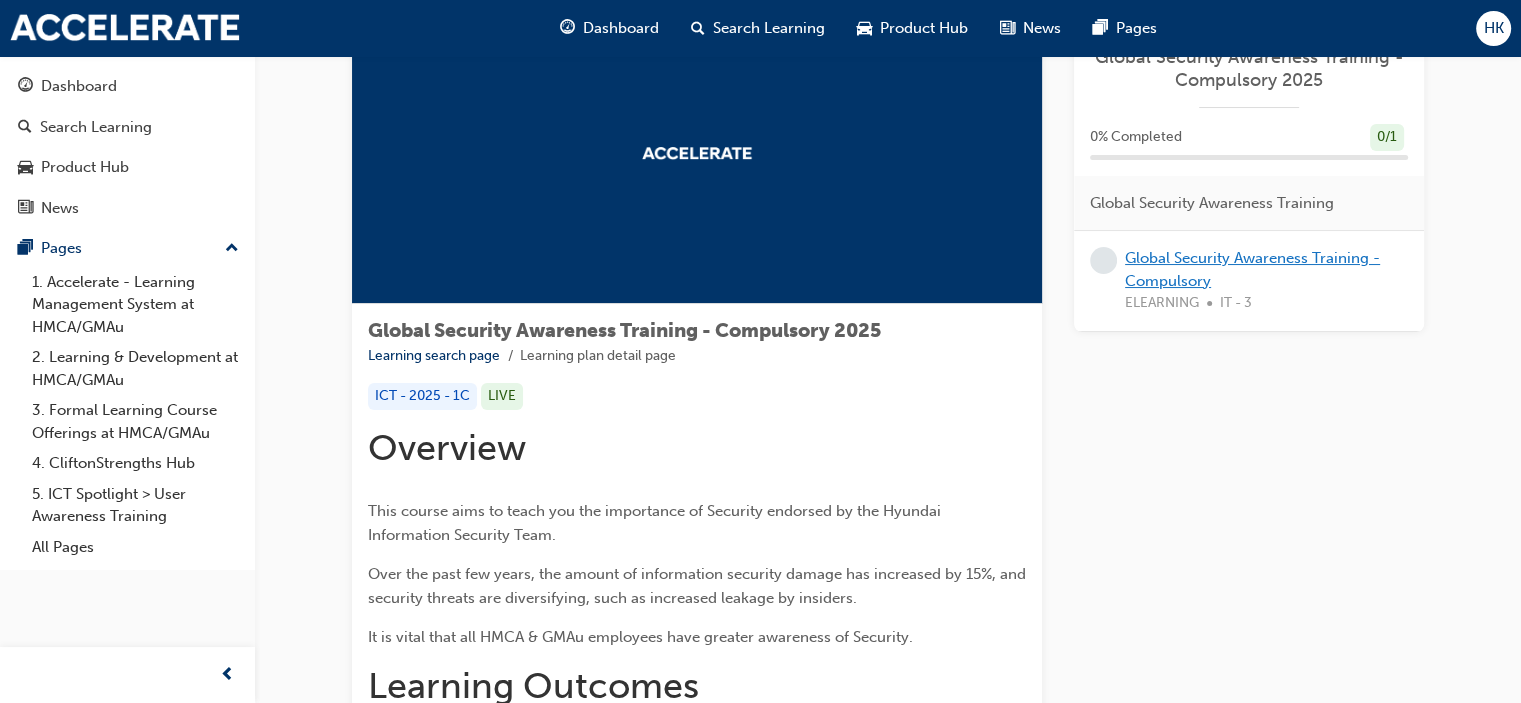 click on "Global Security Awareness Training - Compulsory" at bounding box center (1252, 269) 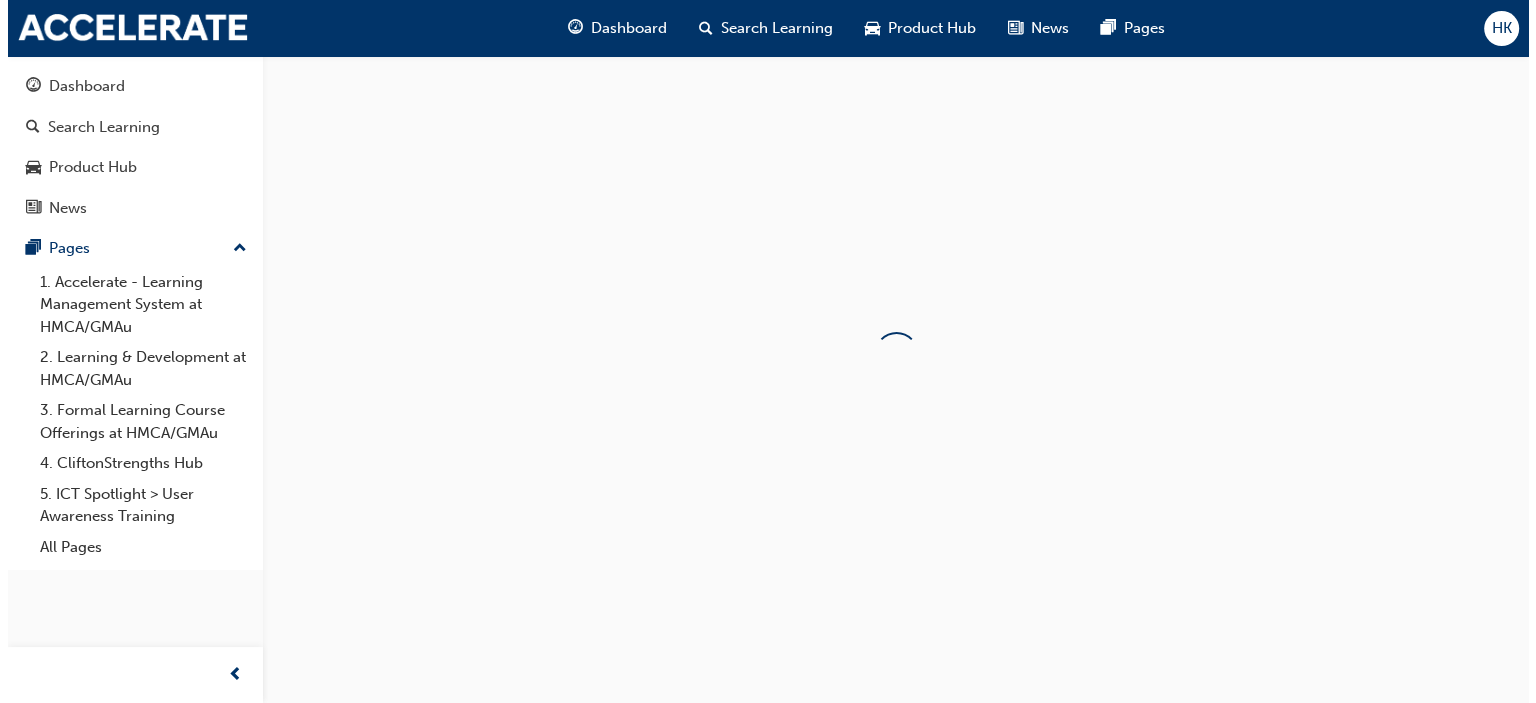 scroll, scrollTop: 0, scrollLeft: 0, axis: both 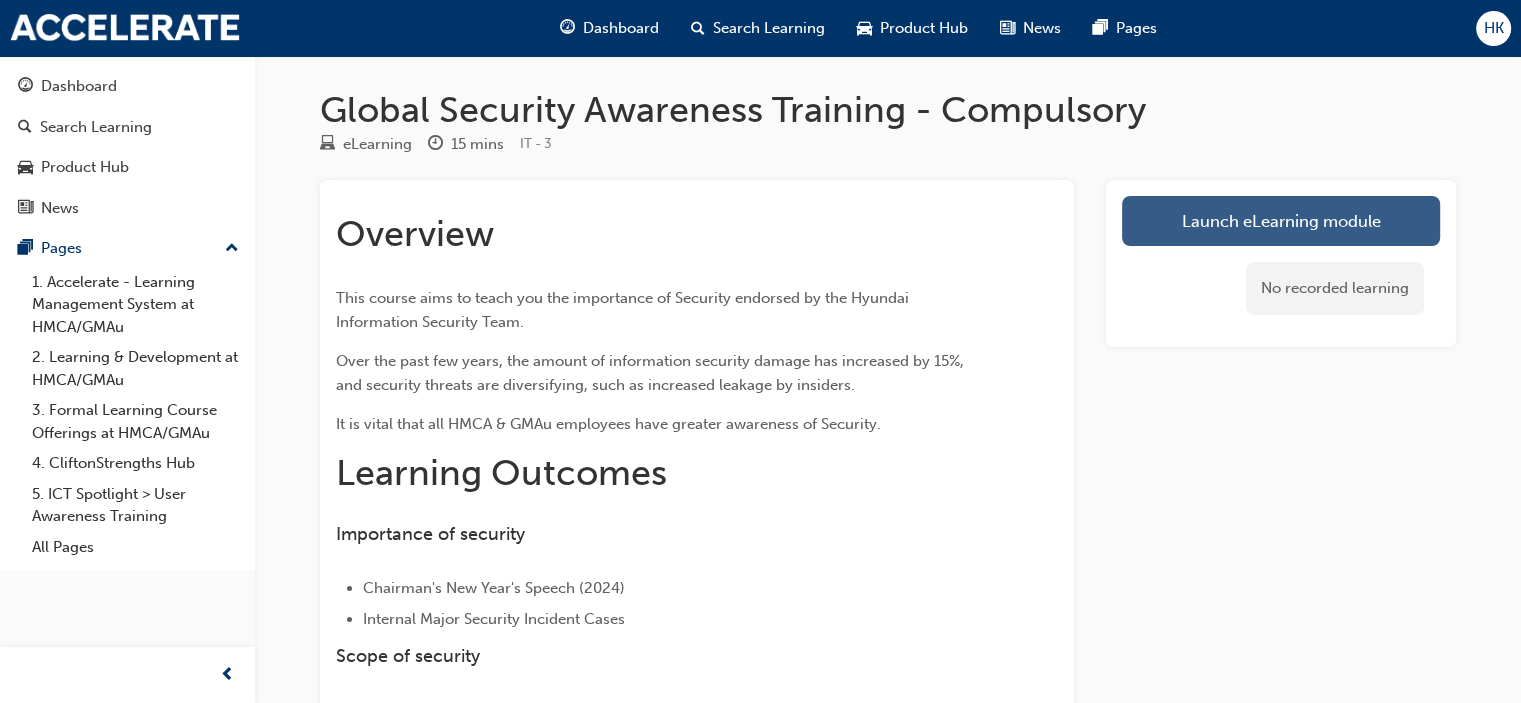 click on "Launch eLearning module" at bounding box center (1281, 221) 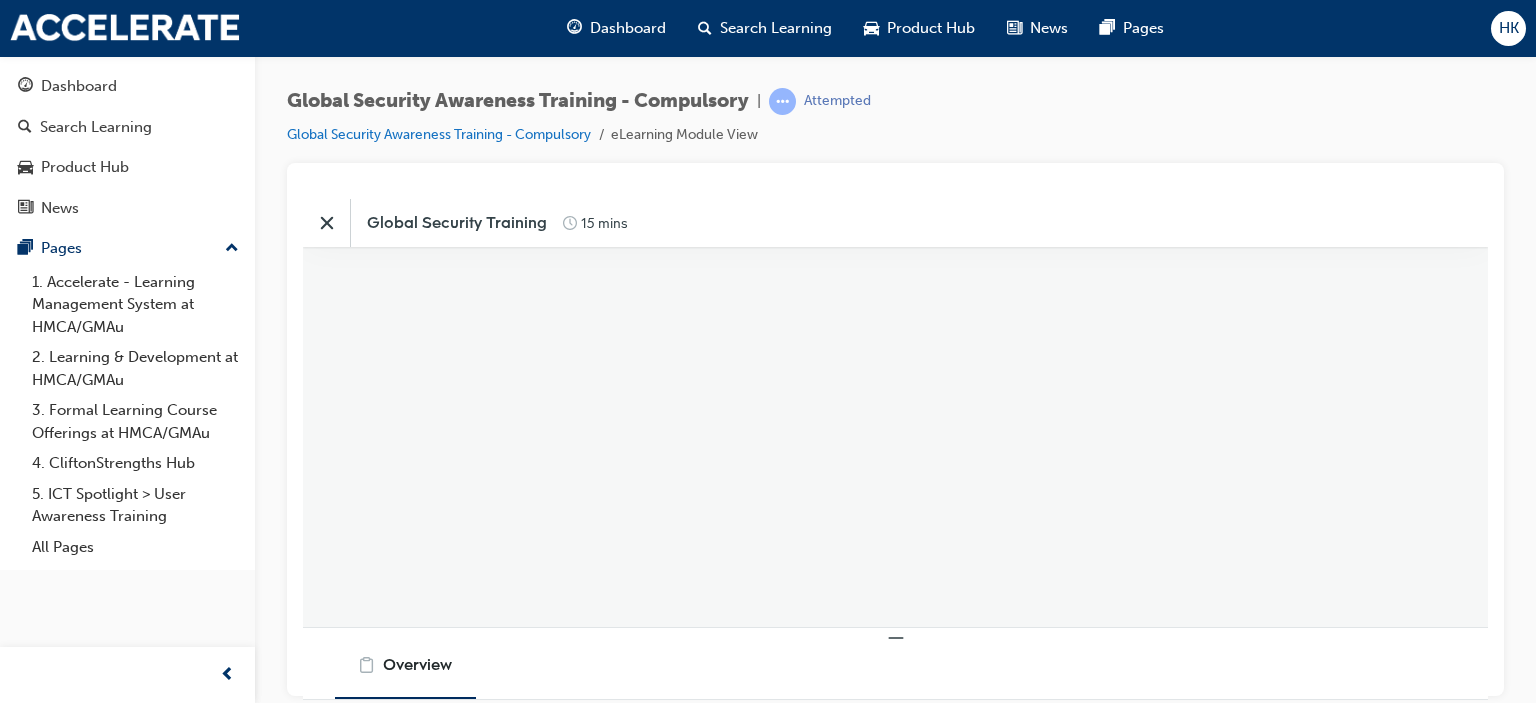 scroll, scrollTop: 0, scrollLeft: 0, axis: both 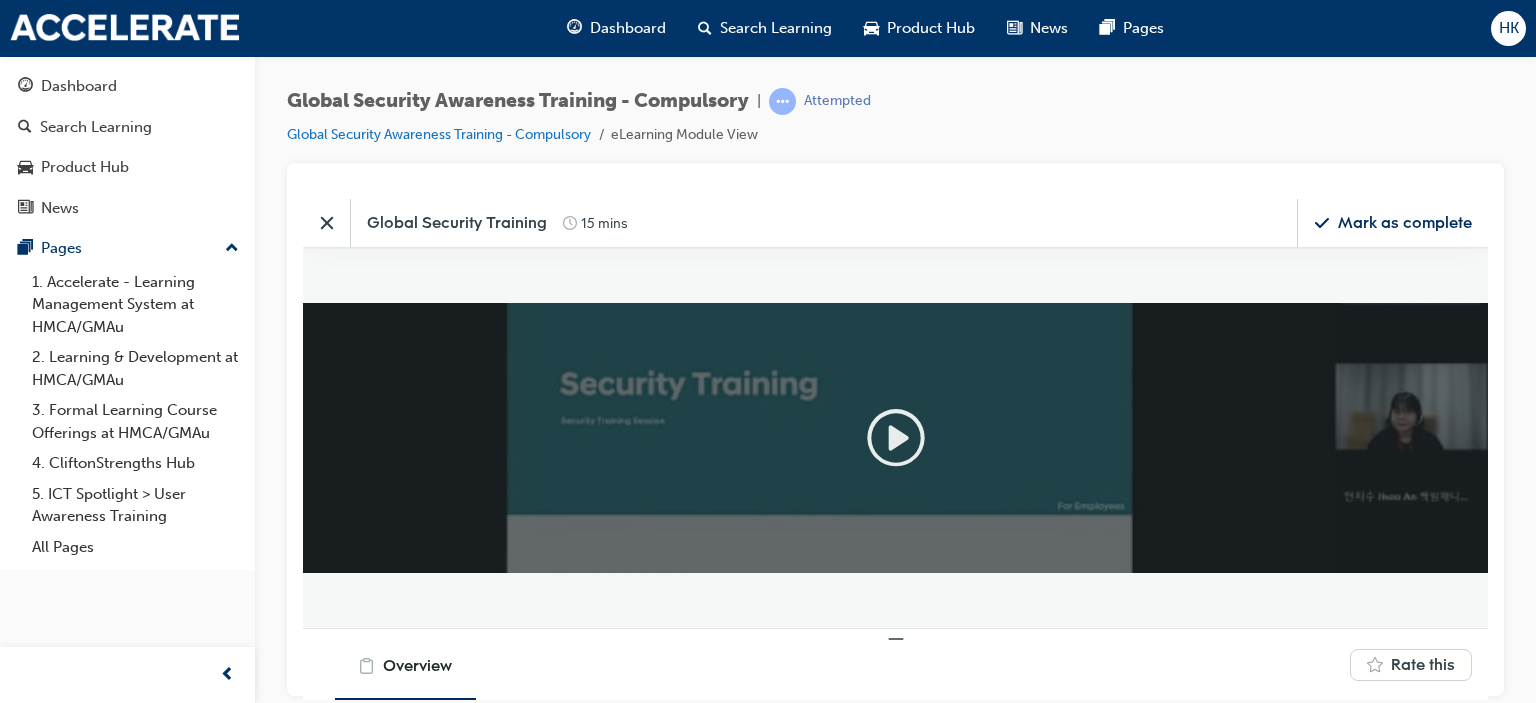 click 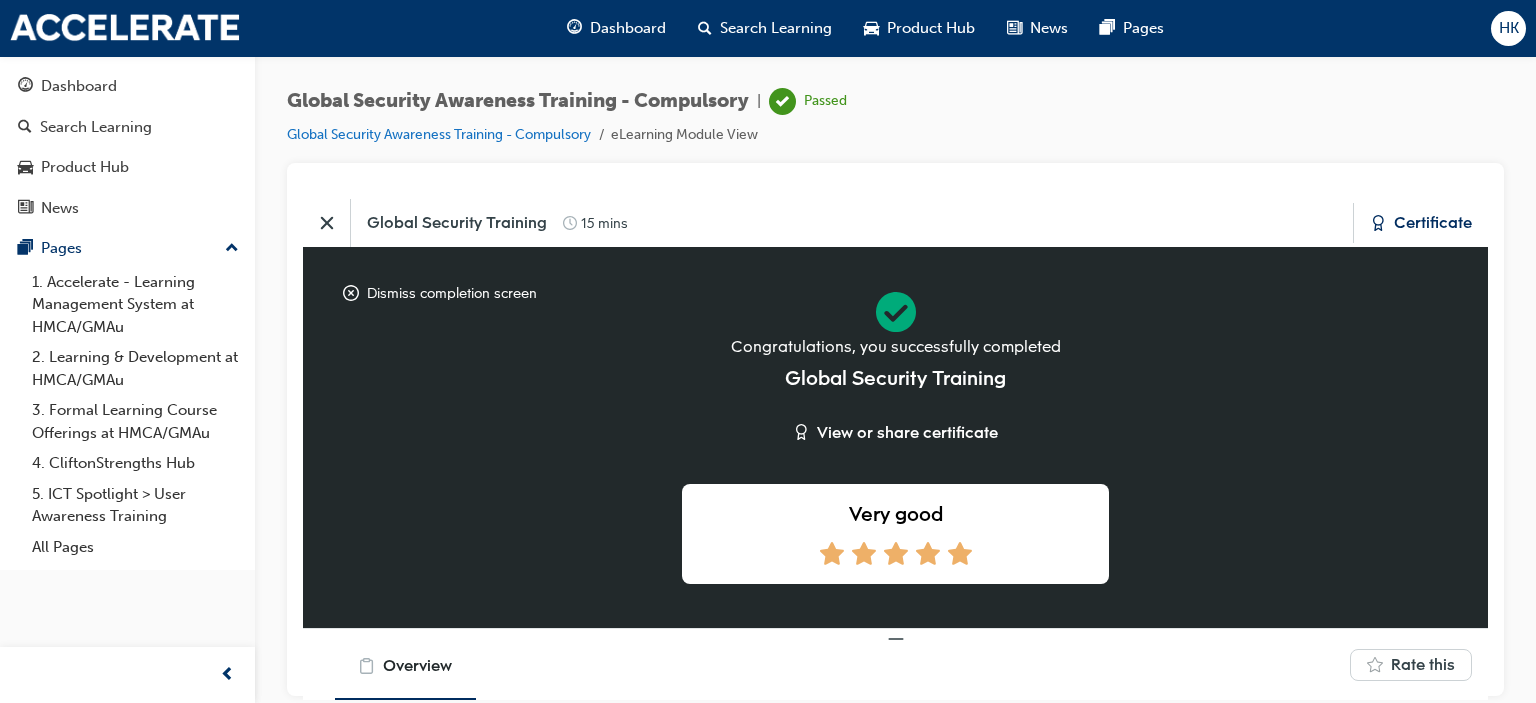 click 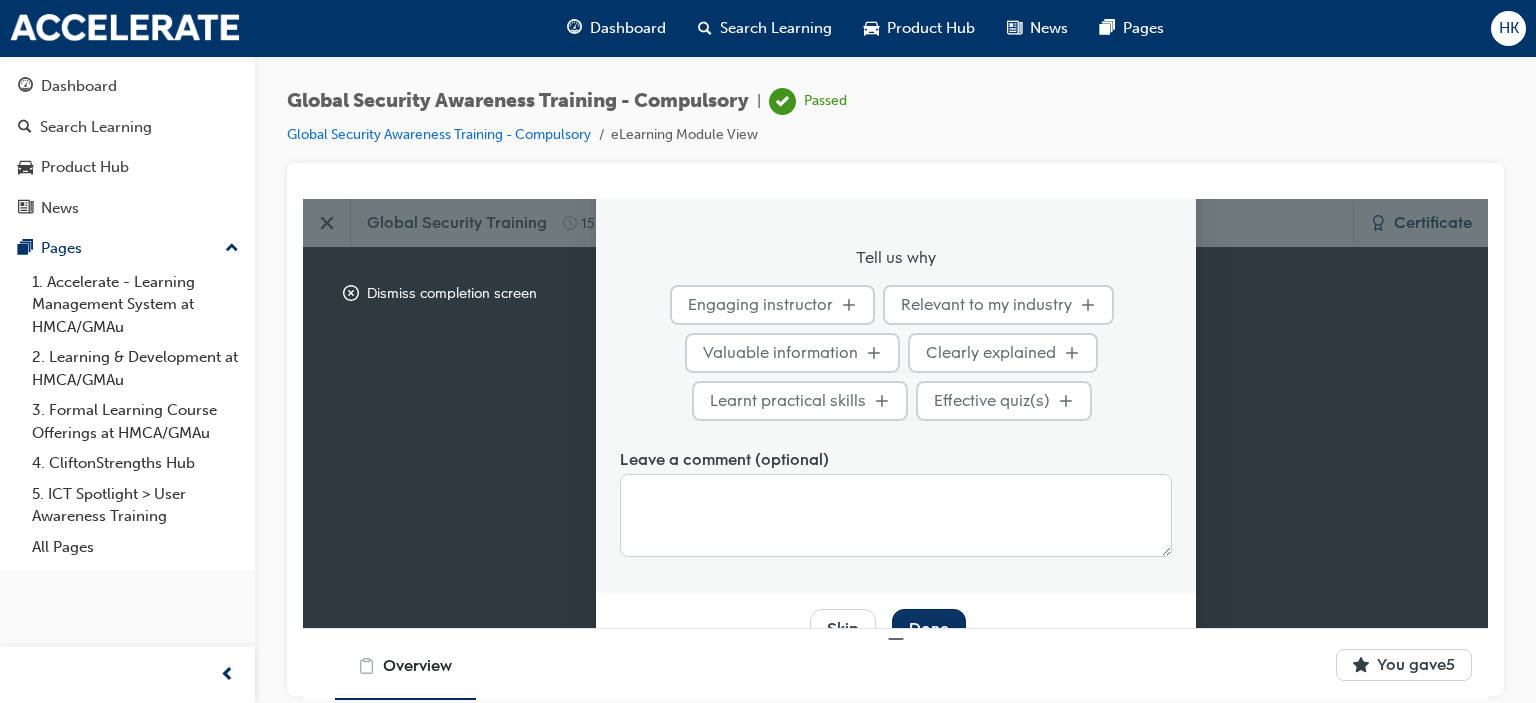 scroll, scrollTop: 144, scrollLeft: 0, axis: vertical 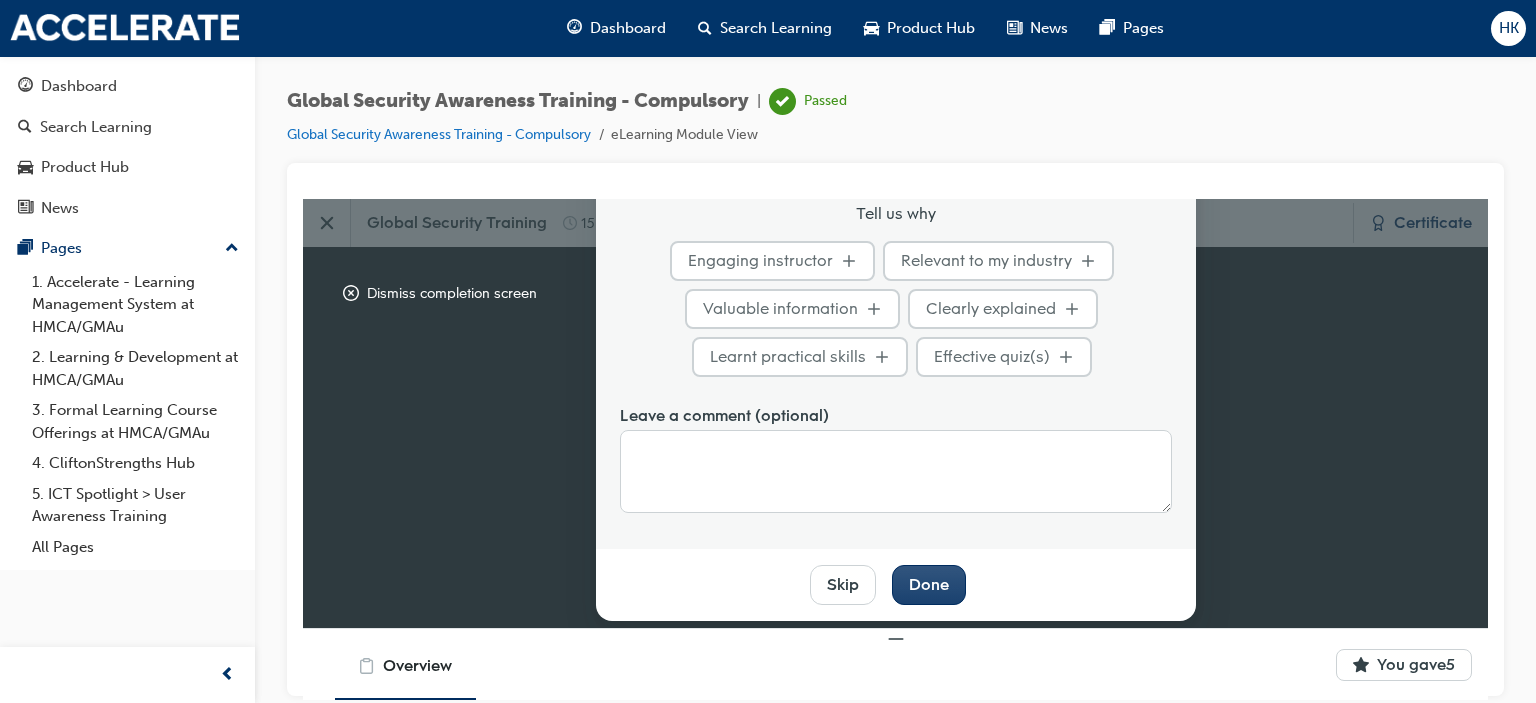 click on "Done" at bounding box center (929, 584) 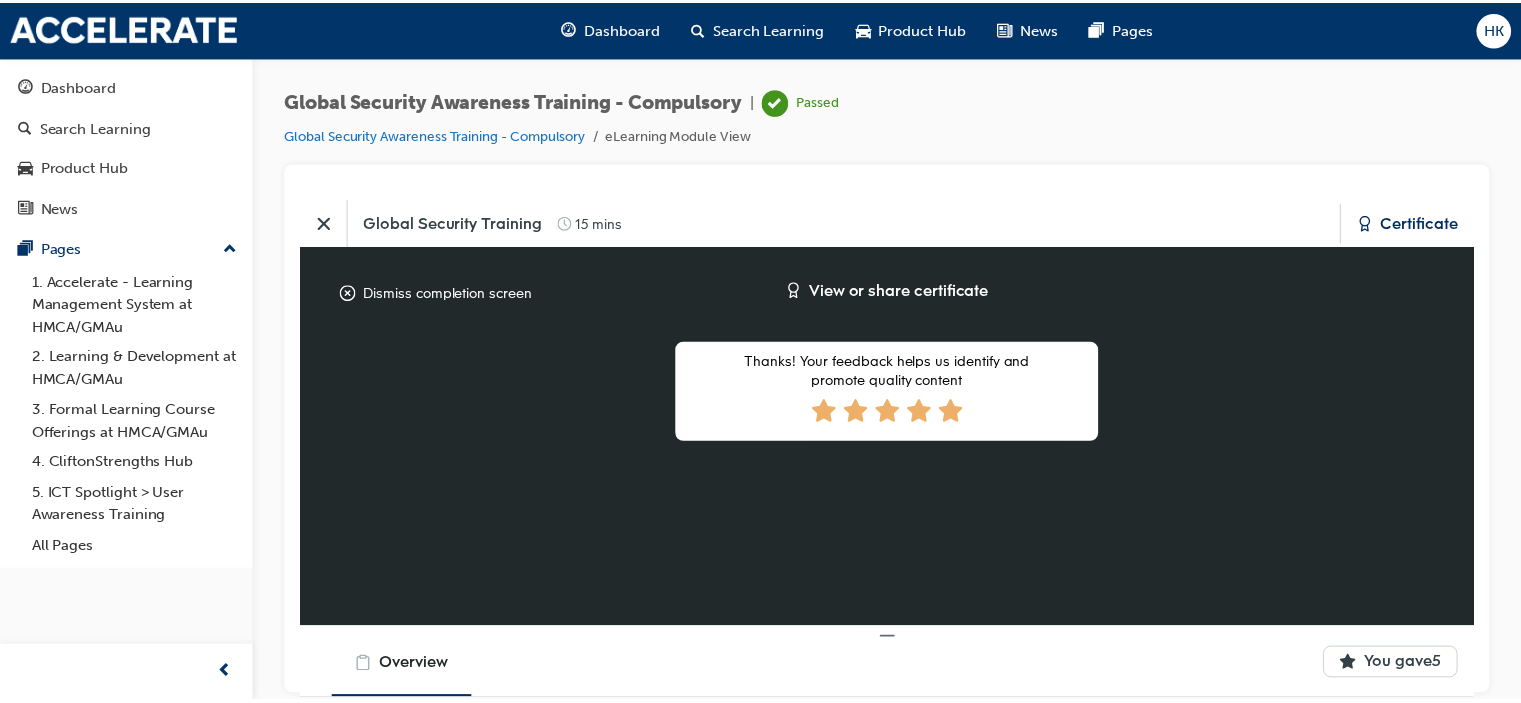 scroll, scrollTop: 108, scrollLeft: 0, axis: vertical 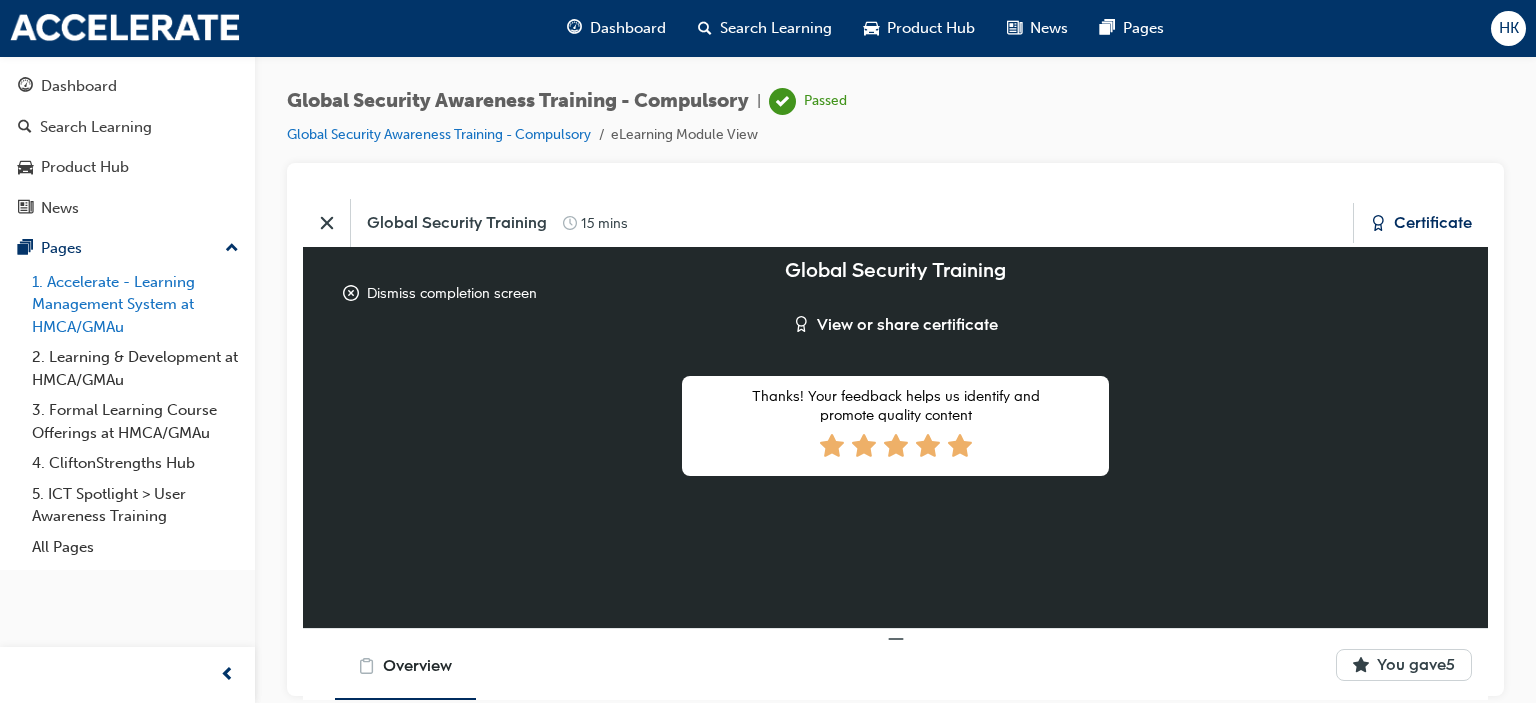click on "1. Accelerate - Learning Management System at HMCA/GMAu" at bounding box center (135, 305) 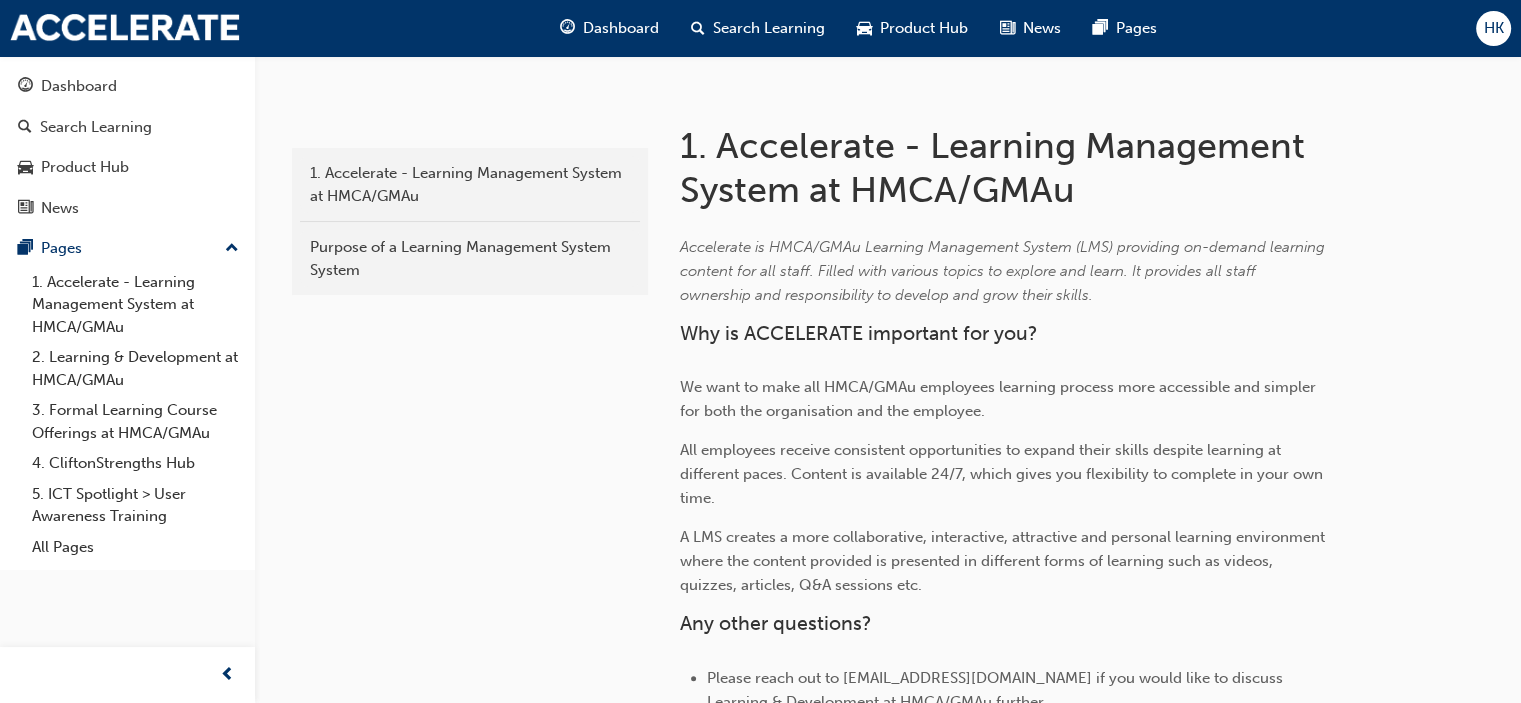 scroll, scrollTop: 400, scrollLeft: 0, axis: vertical 